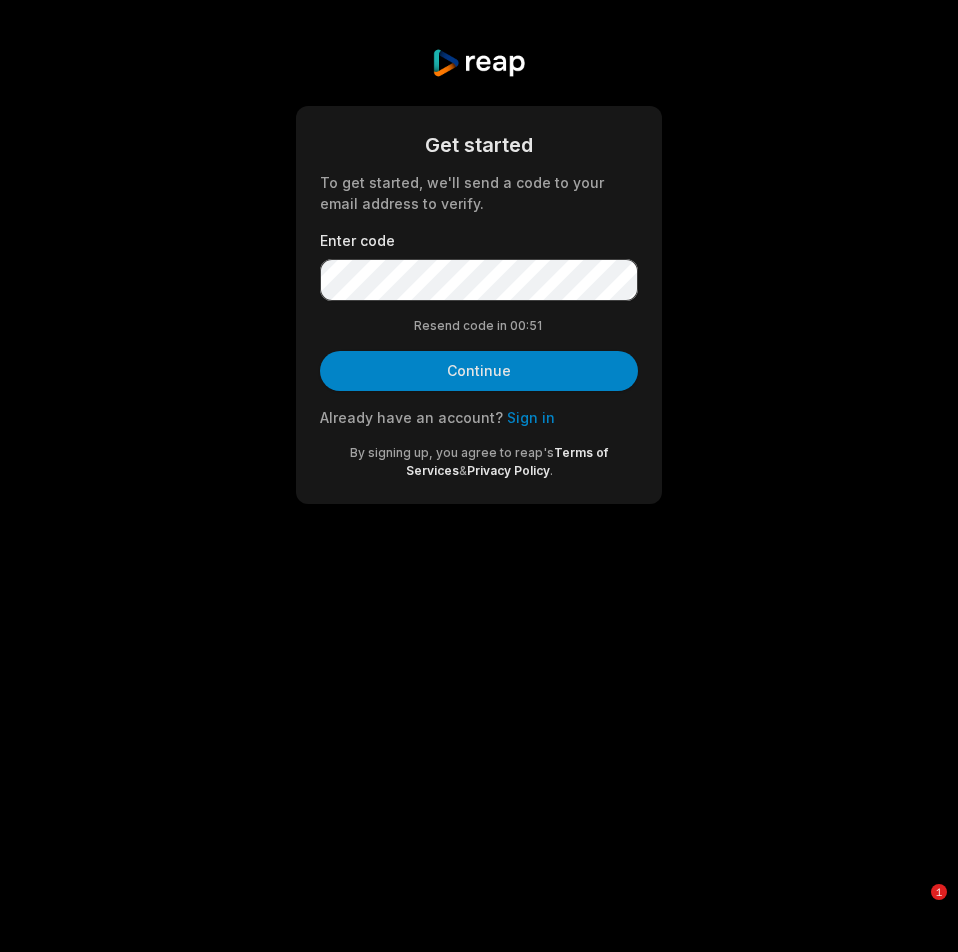 scroll, scrollTop: 0, scrollLeft: 0, axis: both 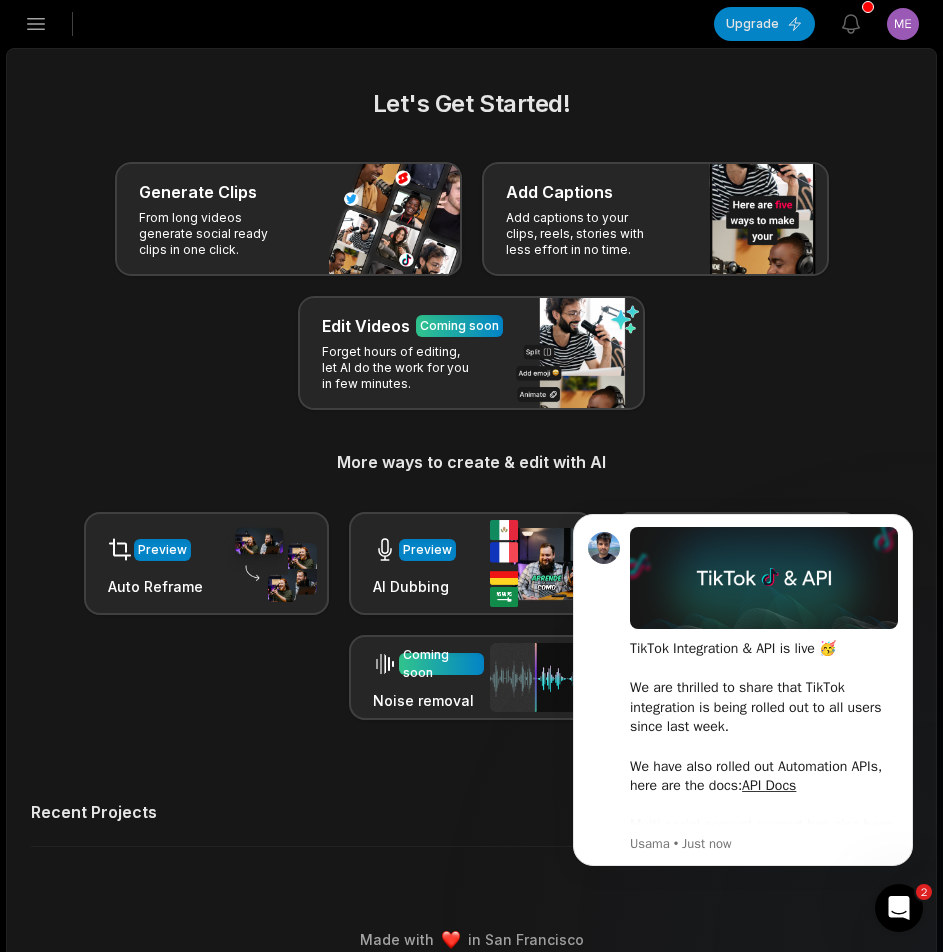 click 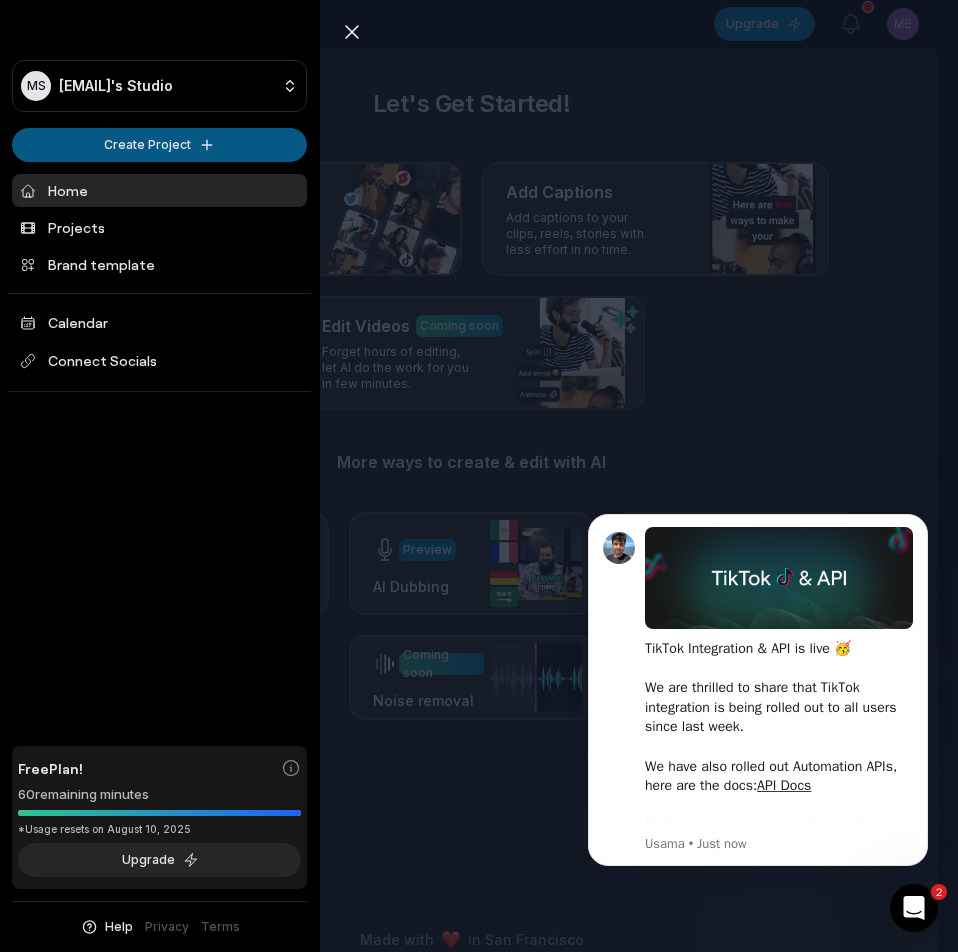 click on "MS Mejmwn@telegmail.com's Studio Create Project Home Projects Brand template Calendar Connect Socials Free  Plan! 60  remaining minutes *Usage resets on August 10, 2025 Upgrade Help Privacy Terms Open sidebar Upgrade View notifications Open user menu   Let's Get Started! Generate Clips From long videos generate social ready clips in one click. Add Captions Add captions to your clips, reels, stories with less effort in no time. Edit Videos Coming soon Forget hours of editing, let AI do the work for you in few minutes. More ways to create & edit with AI Preview Auto Reframe Preview AI Dubbing Coming soon Transcription Coming soon Noise removal Recent Projects View all Made with   in San Francisco 2 Close sidebar MS Mejmwn@telegmail.com's Studio Create Project Home Projects Brand template Calendar Connect Socials Free  Plan! 60  remaining minutes *Usage resets on August 10, 2025 Upgrade Help Privacy Terms" at bounding box center (479, 476) 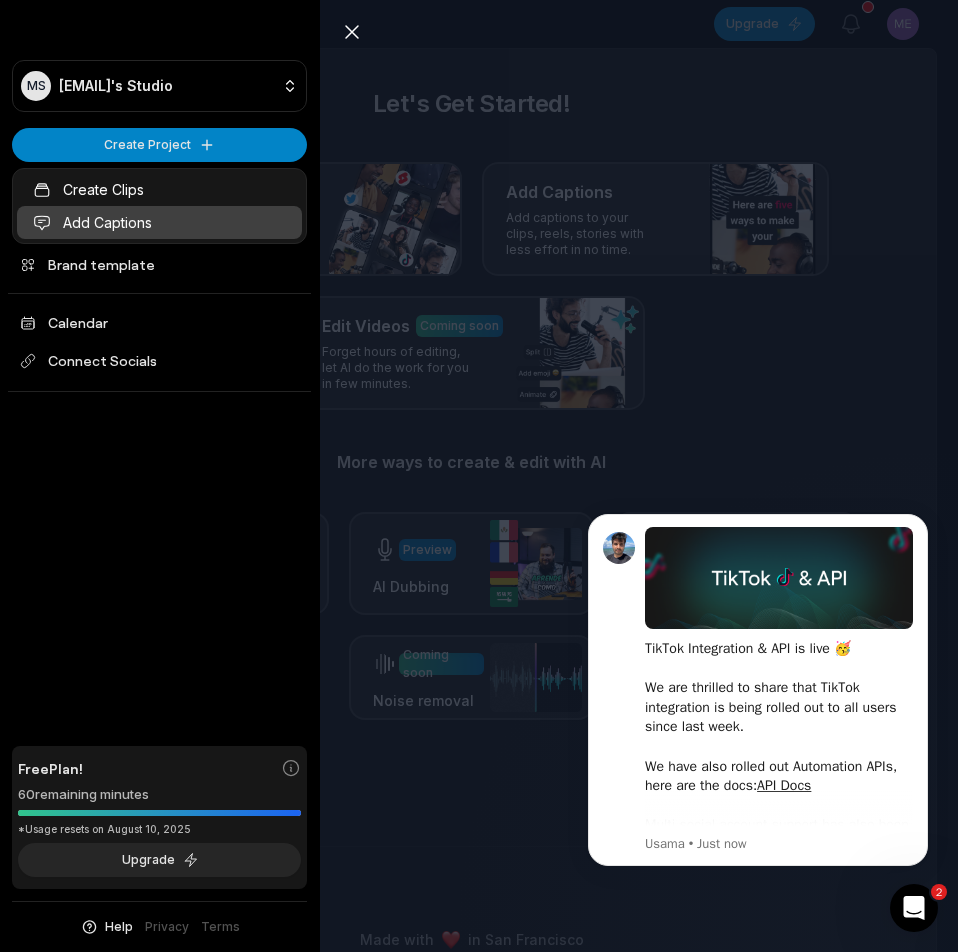 click on "Add Captions" at bounding box center (159, 222) 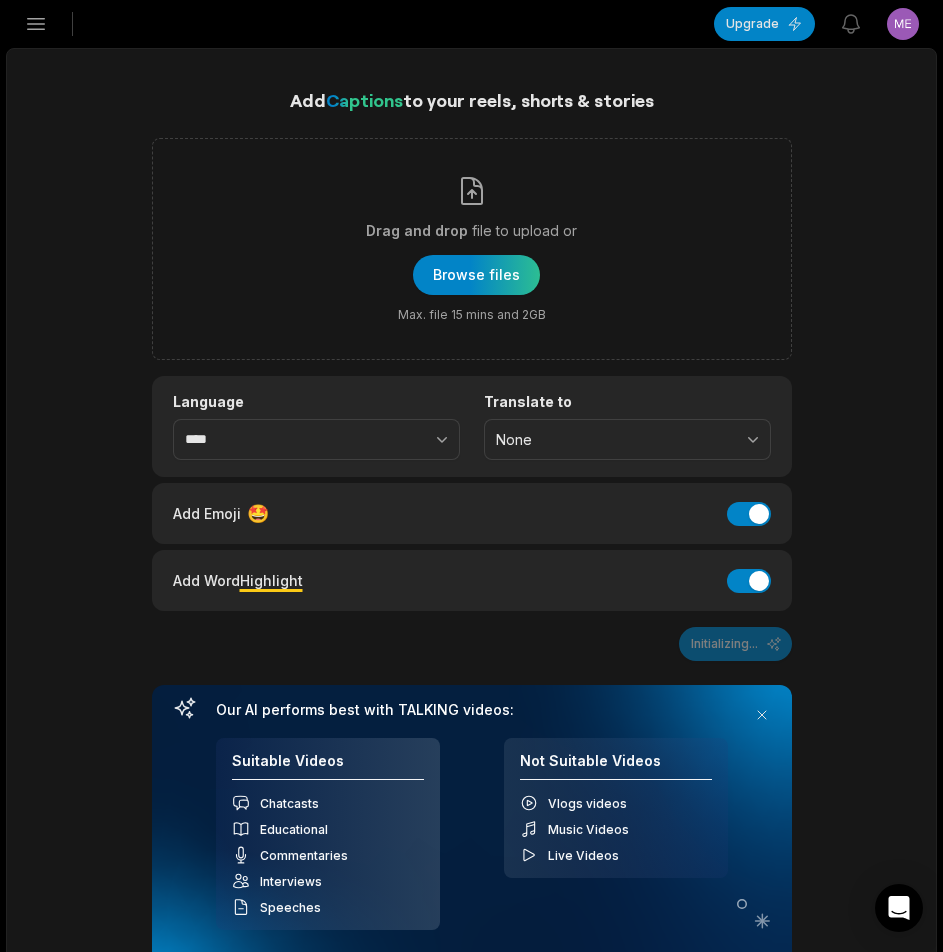 scroll, scrollTop: 0, scrollLeft: 0, axis: both 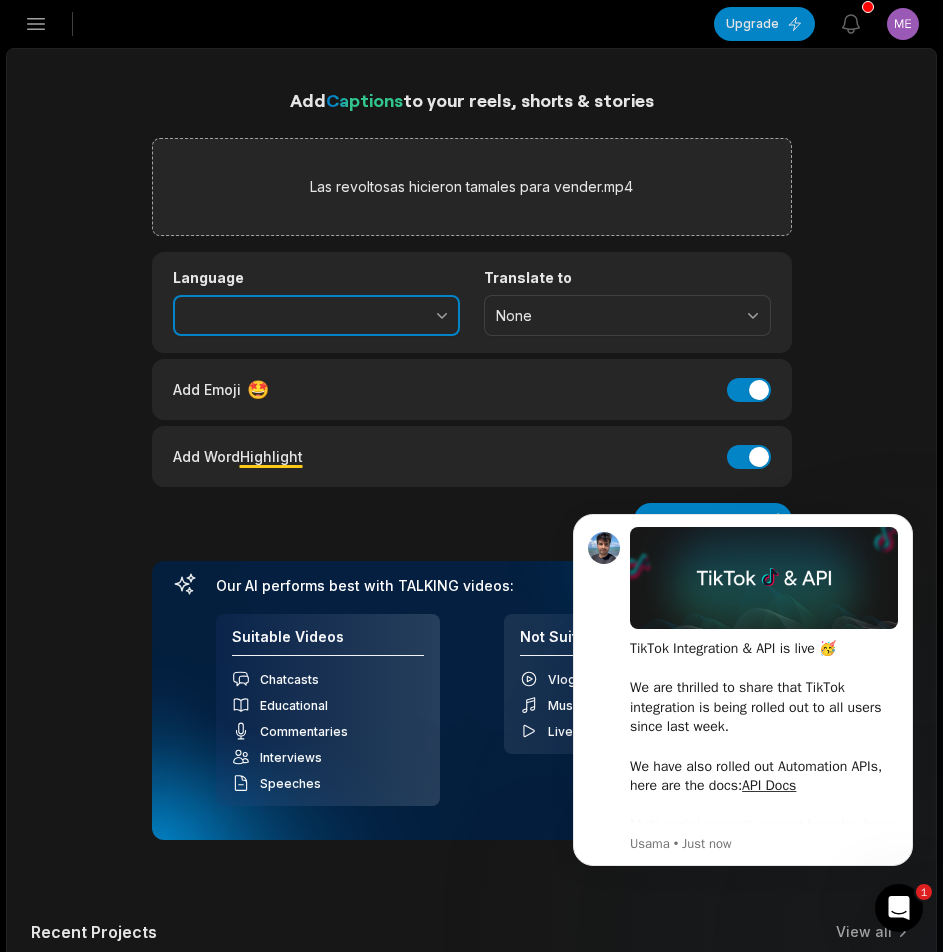 click at bounding box center (398, 316) 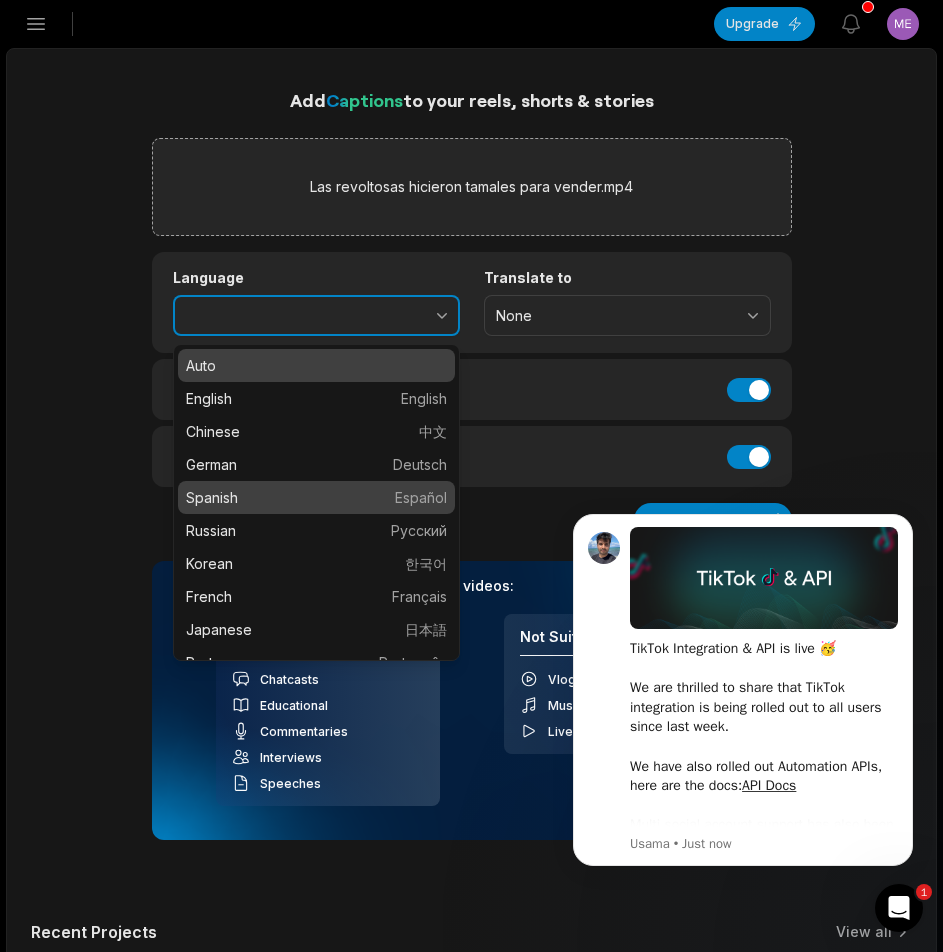 type on "*******" 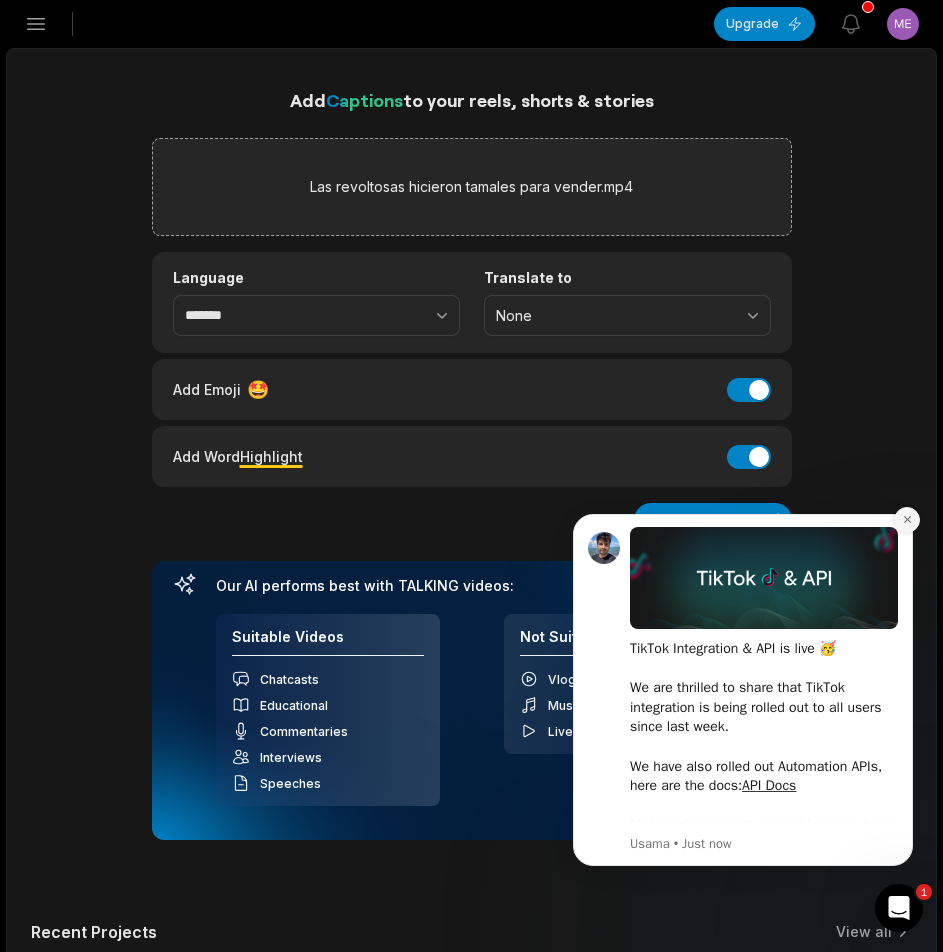 click at bounding box center [907, 520] 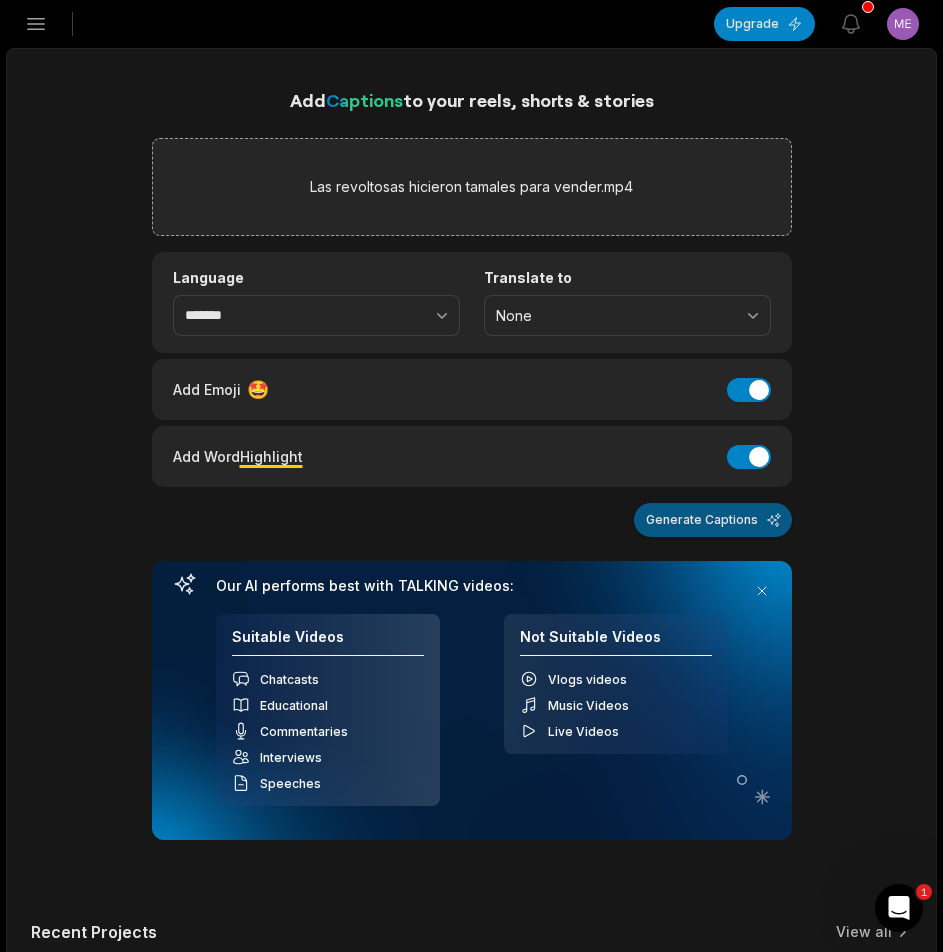 click on "Generate Captions" at bounding box center [713, 520] 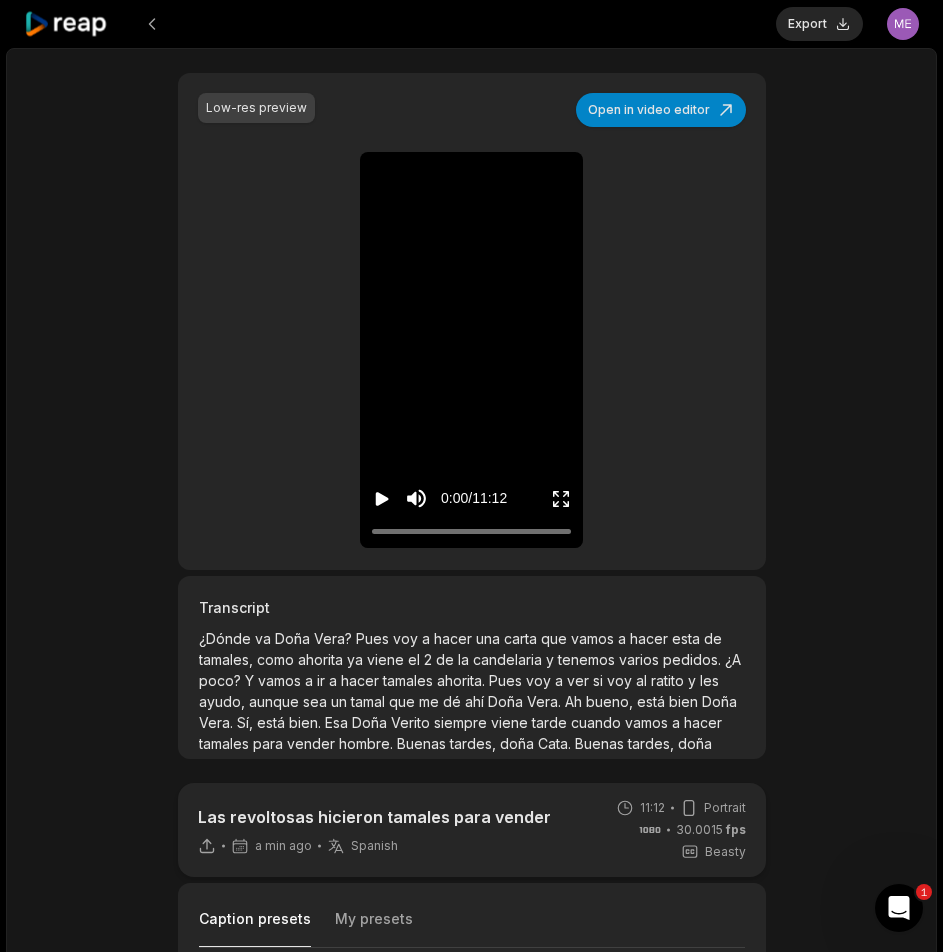 scroll, scrollTop: 300, scrollLeft: 0, axis: vertical 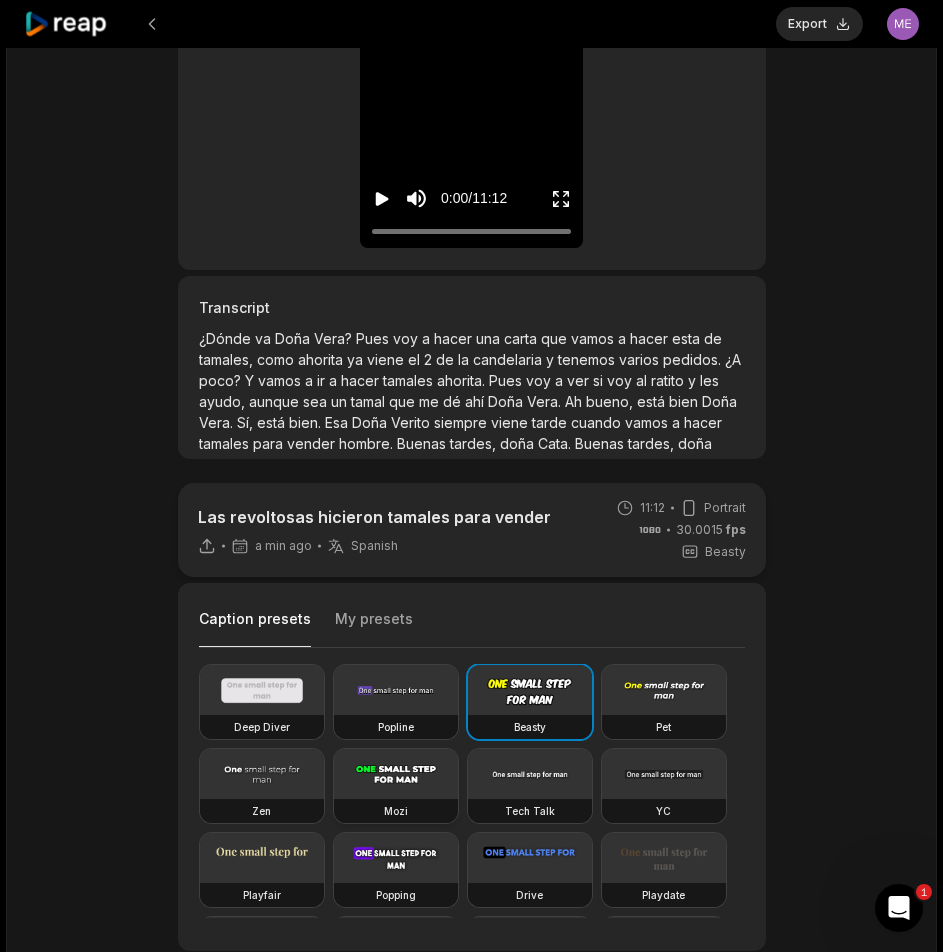 click at bounding box center [396, 774] 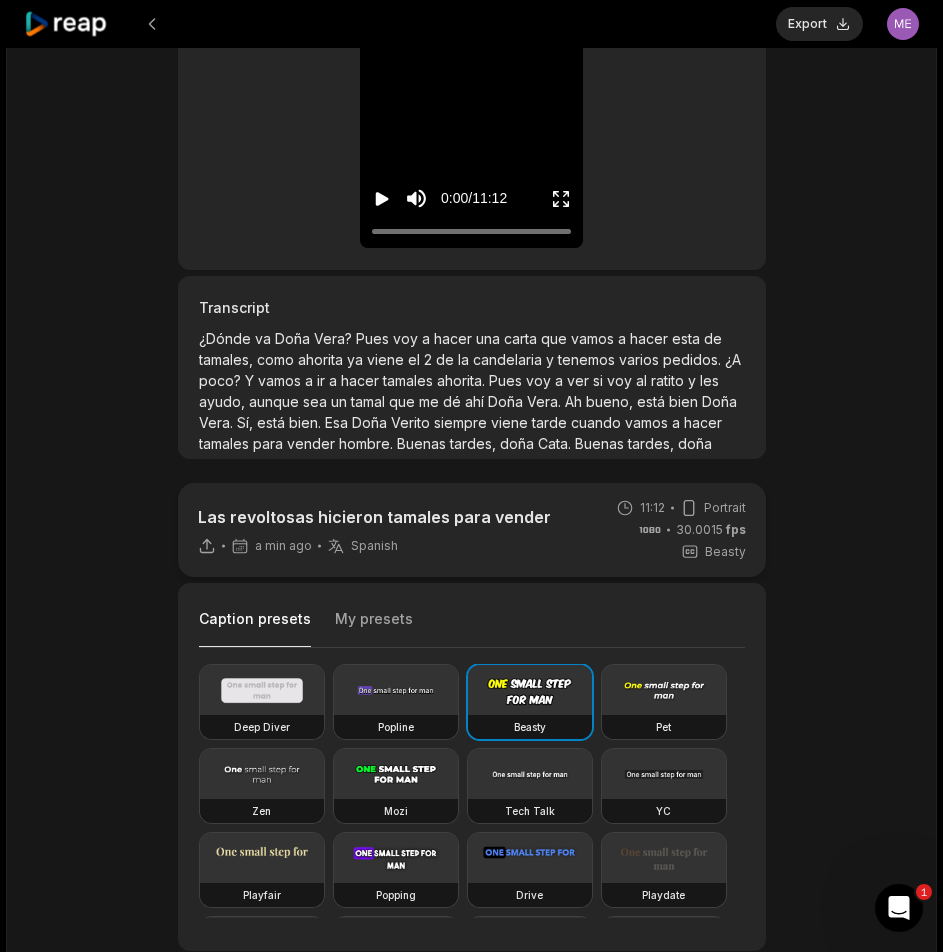 type on "**" 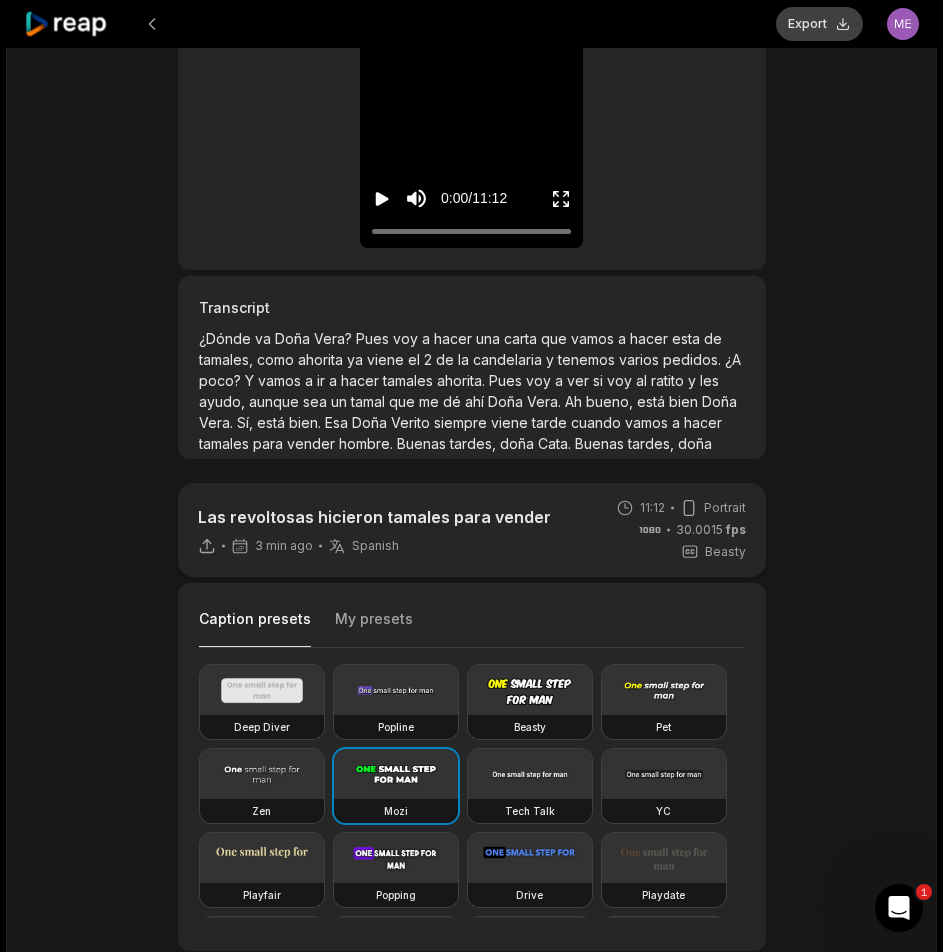 click on "Export" at bounding box center [819, 24] 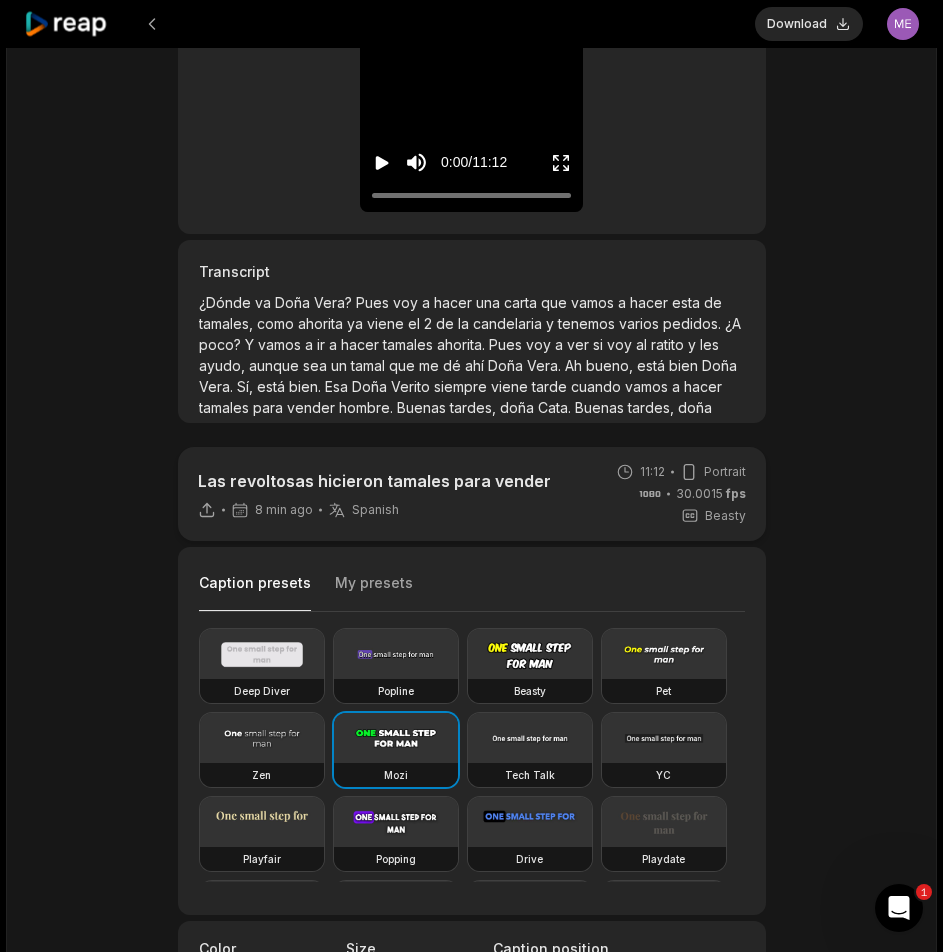 scroll, scrollTop: 300, scrollLeft: 0, axis: vertical 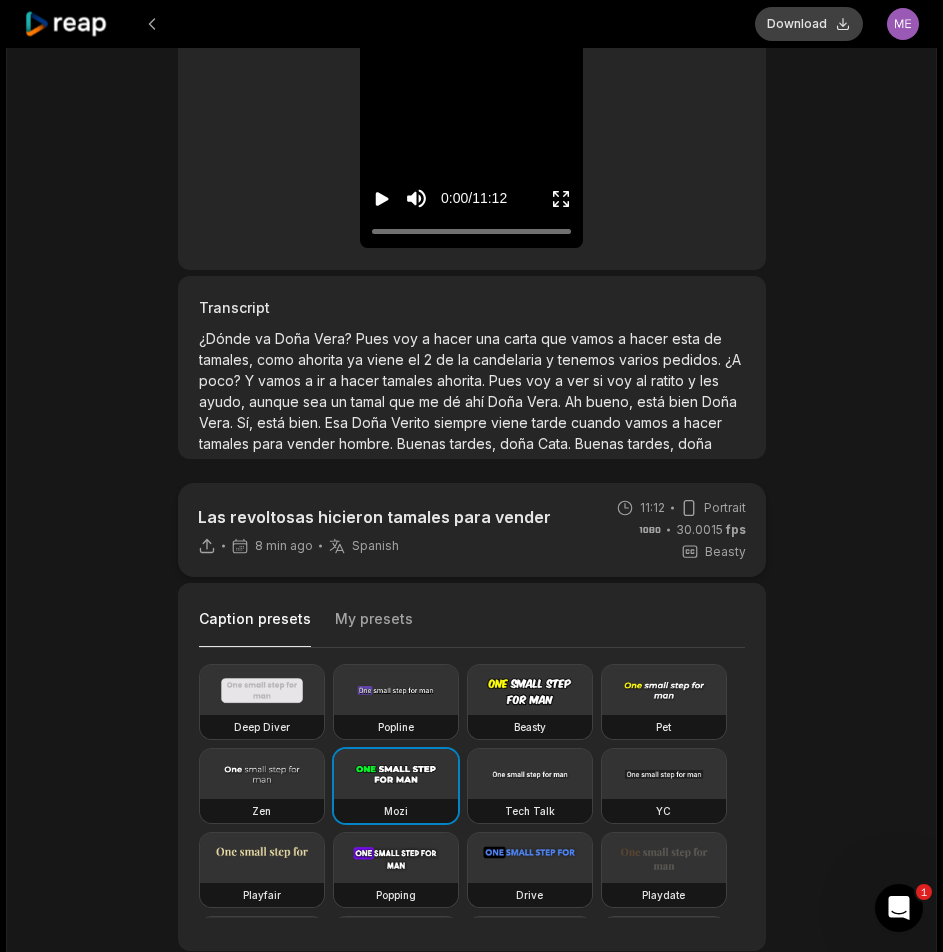 click on "Download" at bounding box center (809, 24) 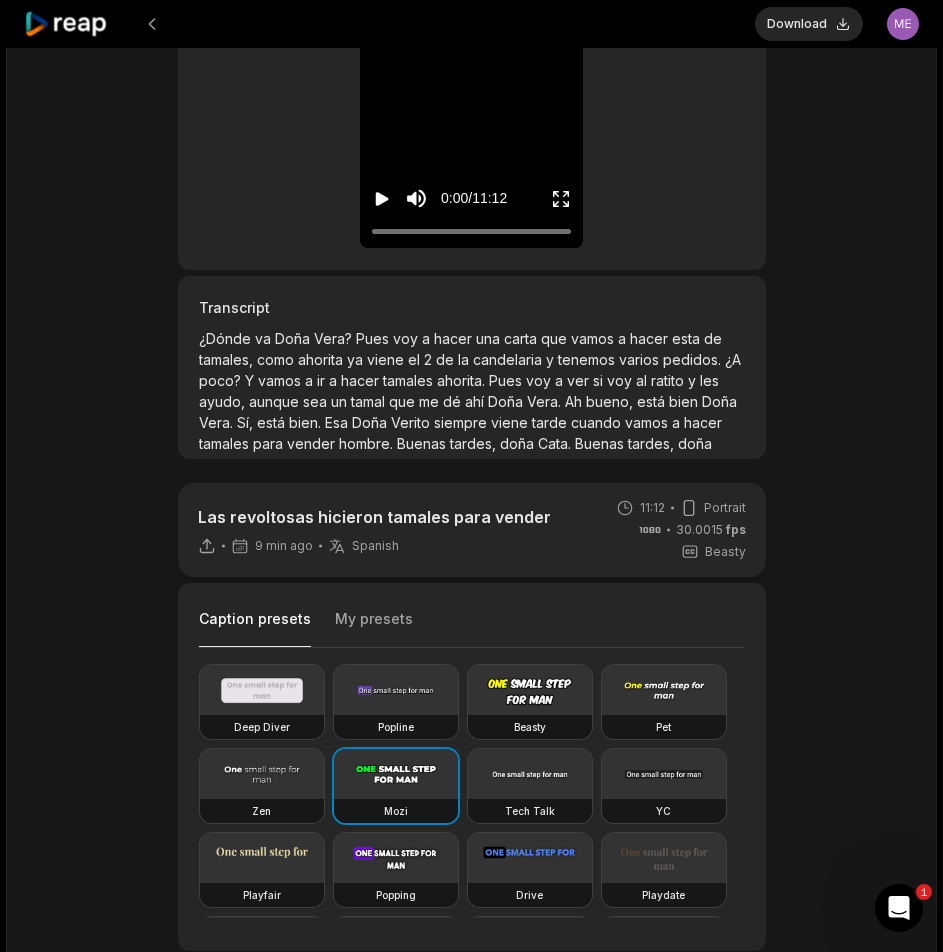 click 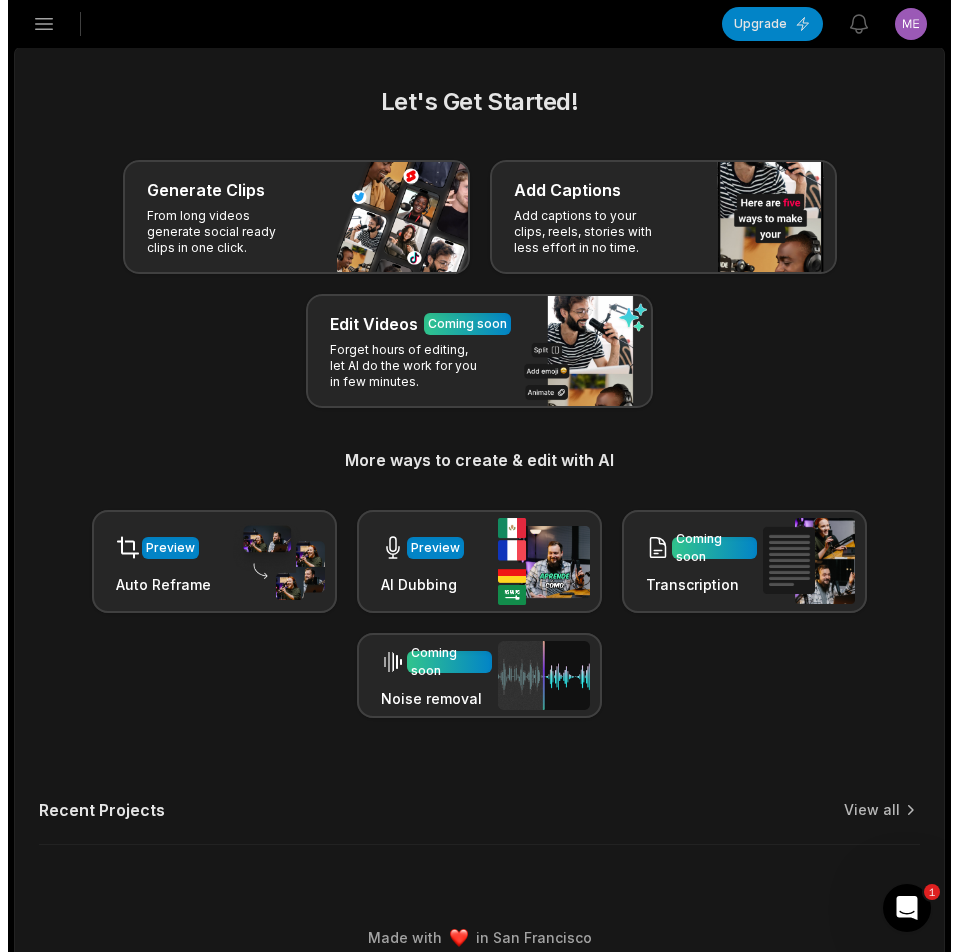 scroll, scrollTop: 23, scrollLeft: 0, axis: vertical 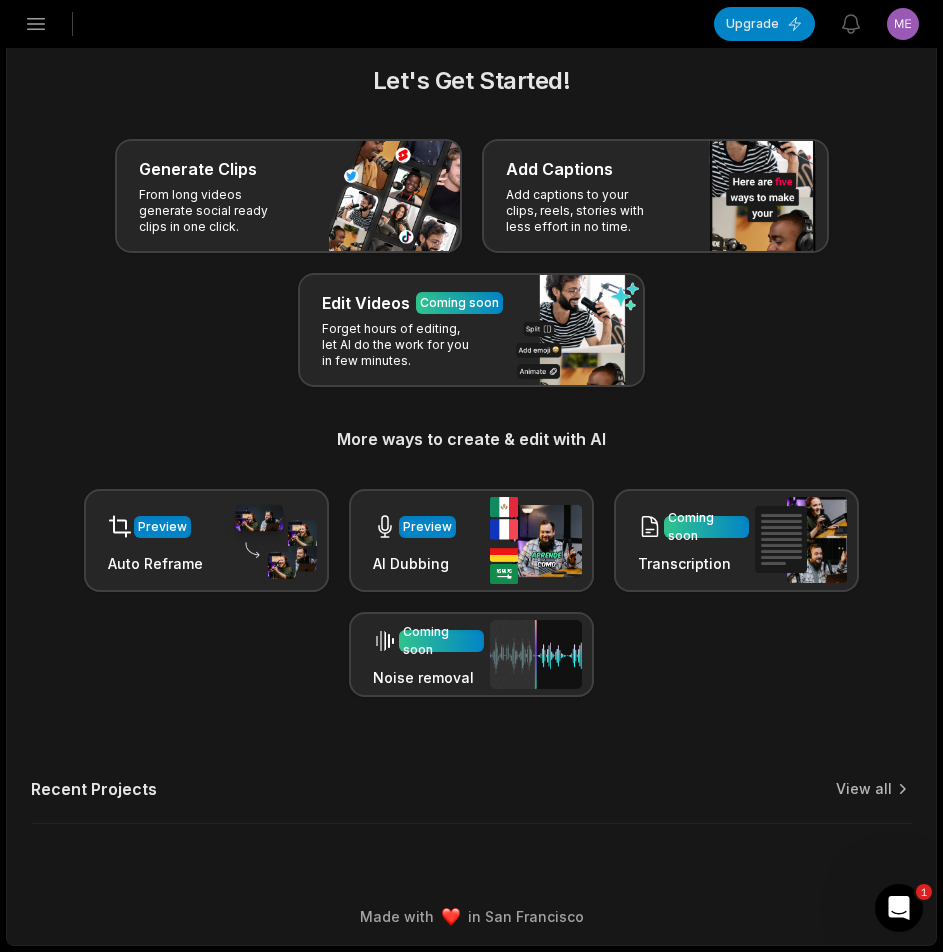 click 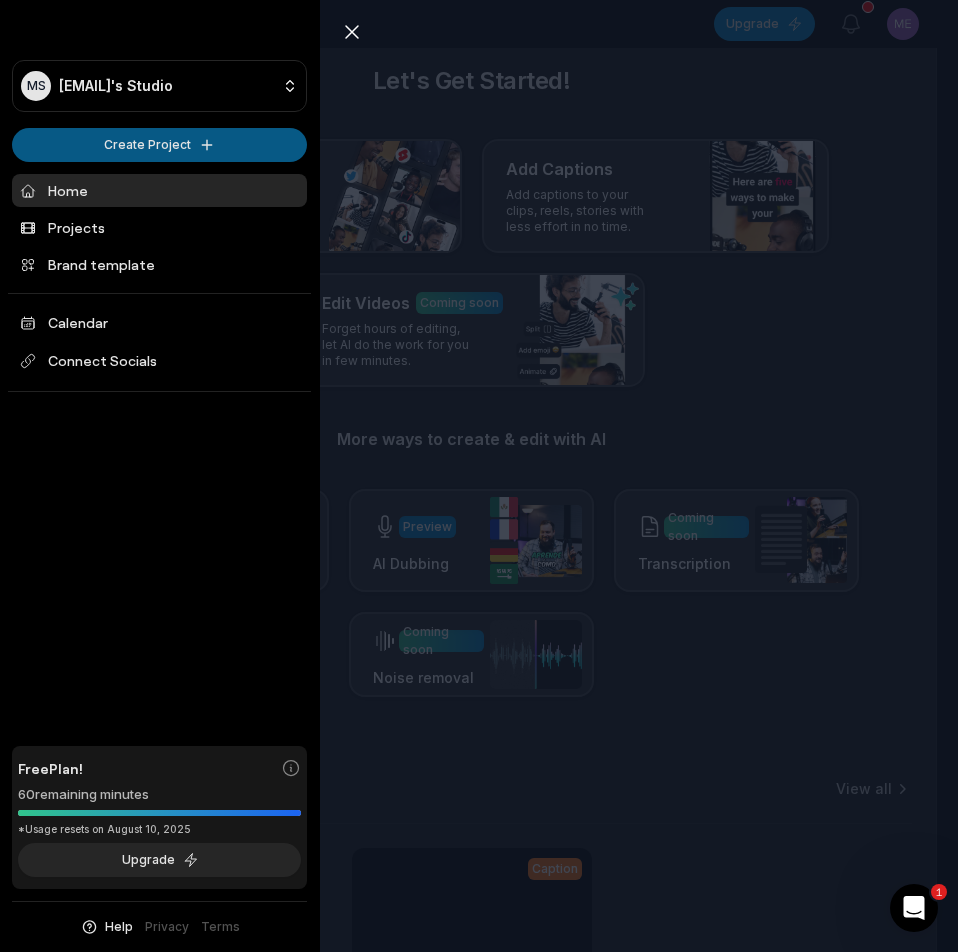 click on "MS [EMAIL]'s Studio Create Project Home Projects Brand template Calendar Connect Socials Free Plan! 60 remaining minutes *Usage resets on August 10, 2025 Upgrade Help Privacy Terms Open sidebar Upgrade View notifications Open user menu Let's Get Started! Generate Clips From long videos generate social ready clips in one click. Add Captions Add captions to your clips, reels, stories with less effort in no time. Edit Videos Coming soon Forget hours of editing, let AI do the work for you in few minutes. More ways to create & edit with AI Preview Auto Reframe Preview AI Dubbing Coming soon Transcription Coming soon Noise removal Recent Projects View all Caption 11:12 Las revoltosas hicieron tamales para vender Open options 12 minutes ago Made with in [CITY] 1 Close sidebar MS [EMAIL]'s Studio Create Project Home Projects Brand template Calendar Connect Socials Free Plan! 60 remaining minutes *Usage resets on August 10, 2025 Upgrade Help Privacy Terms" at bounding box center (479, 453) 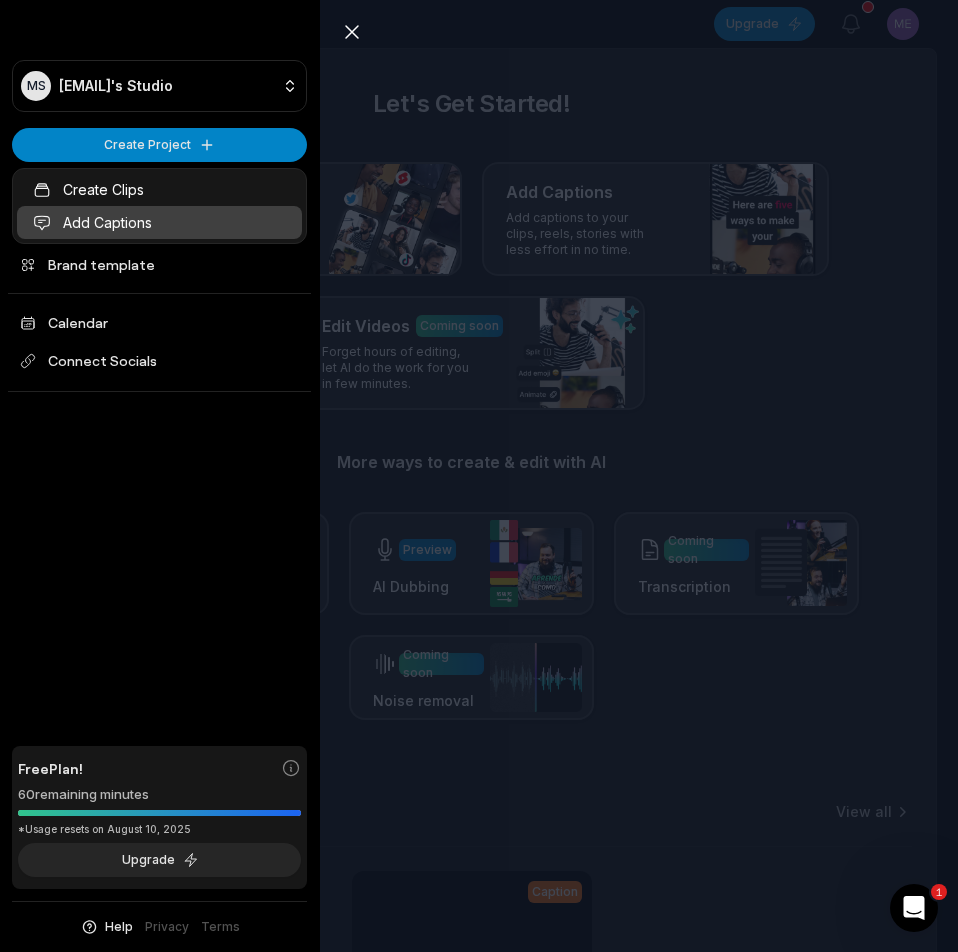 click on "Add Captions" at bounding box center [159, 222] 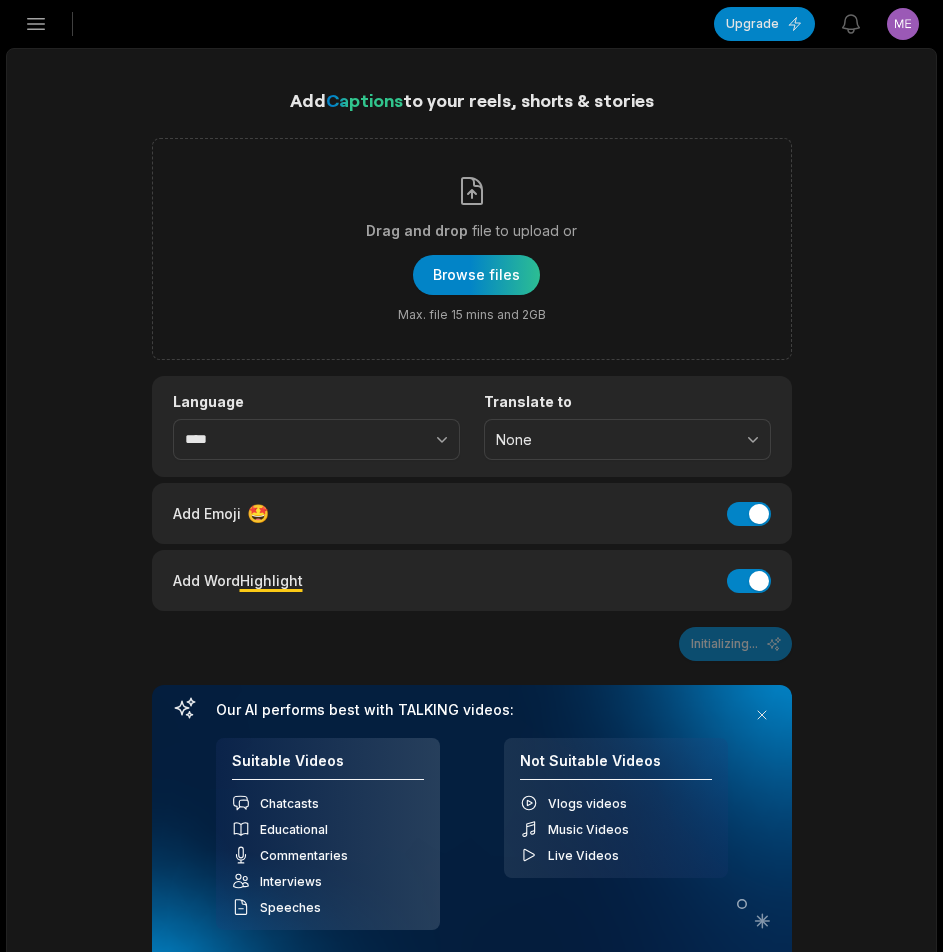 scroll, scrollTop: 0, scrollLeft: 0, axis: both 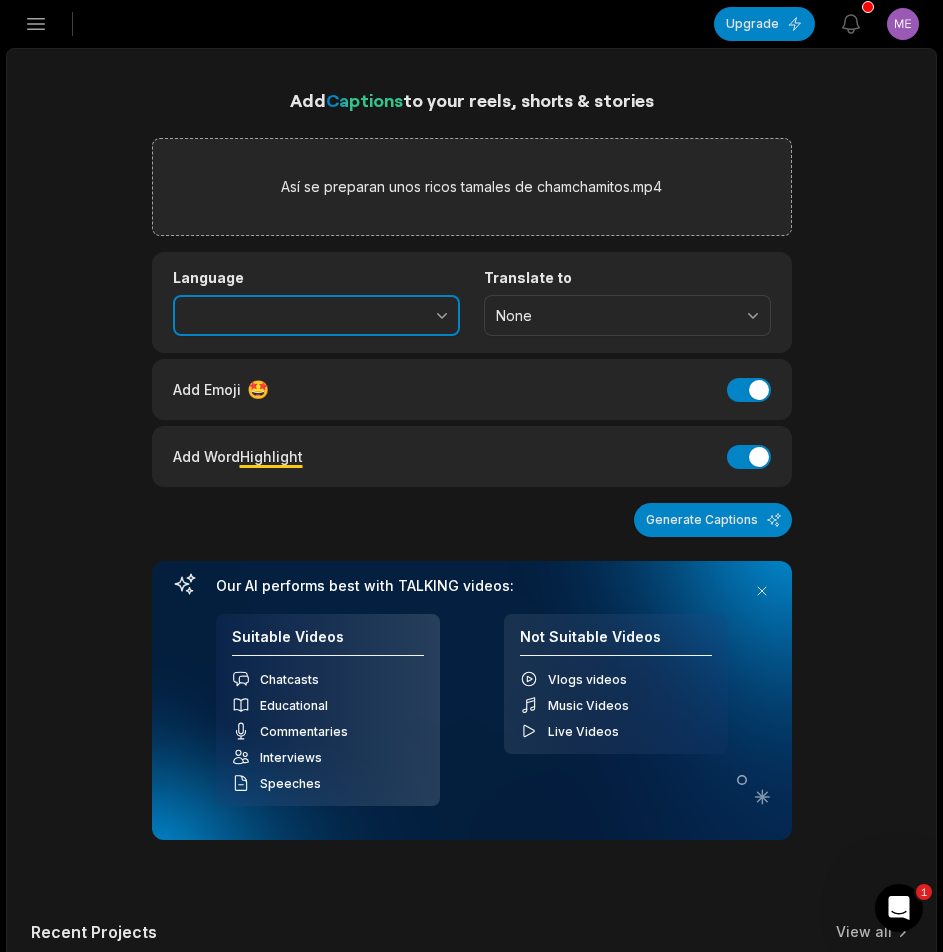 click at bounding box center [398, 316] 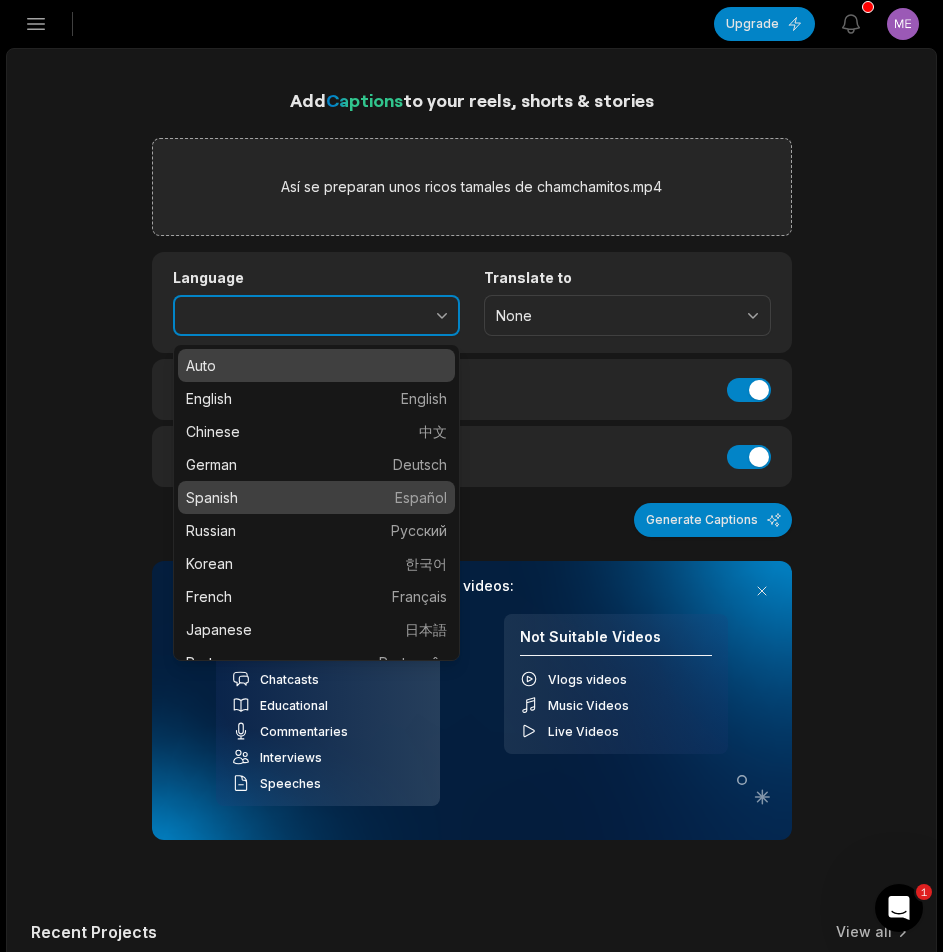 type on "*******" 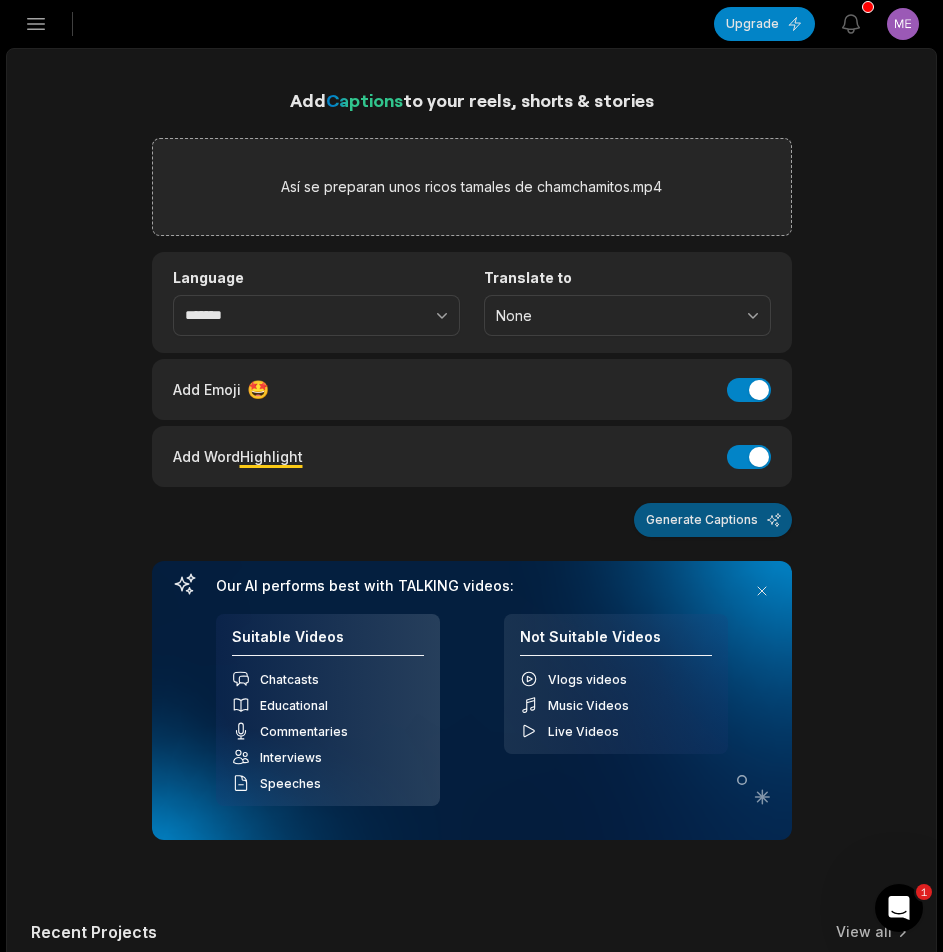 click on "Generate Captions" at bounding box center [713, 520] 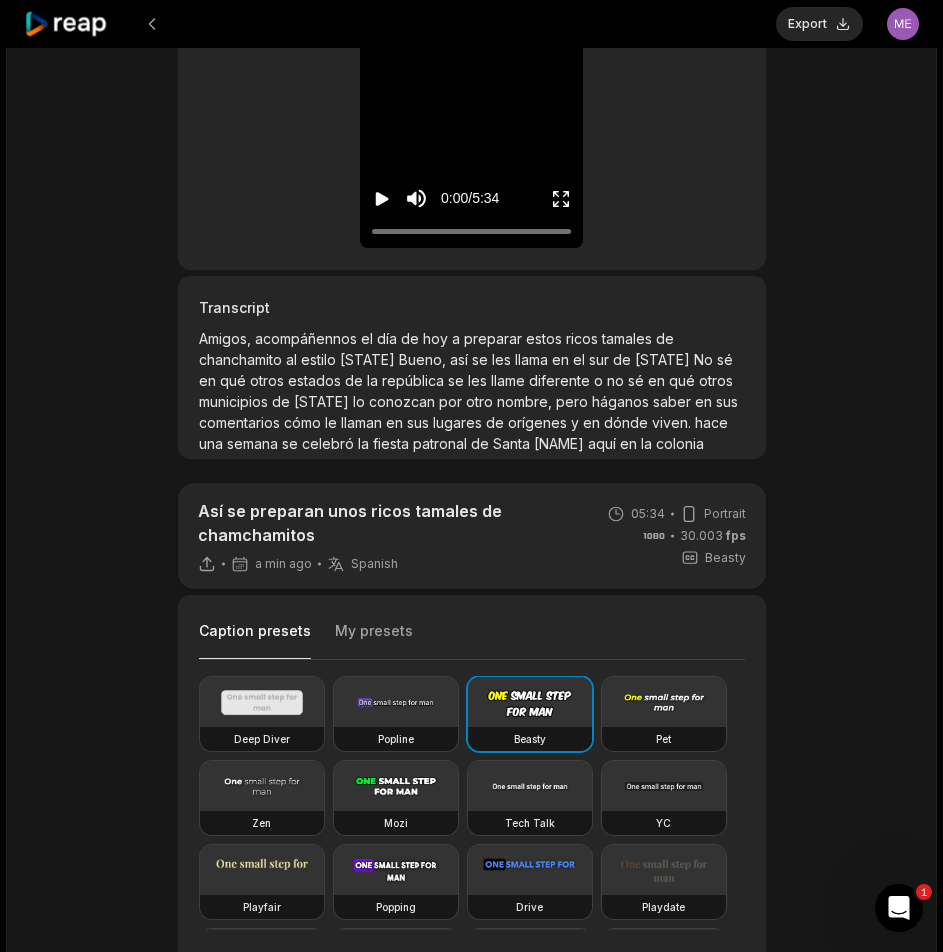 scroll, scrollTop: 400, scrollLeft: 0, axis: vertical 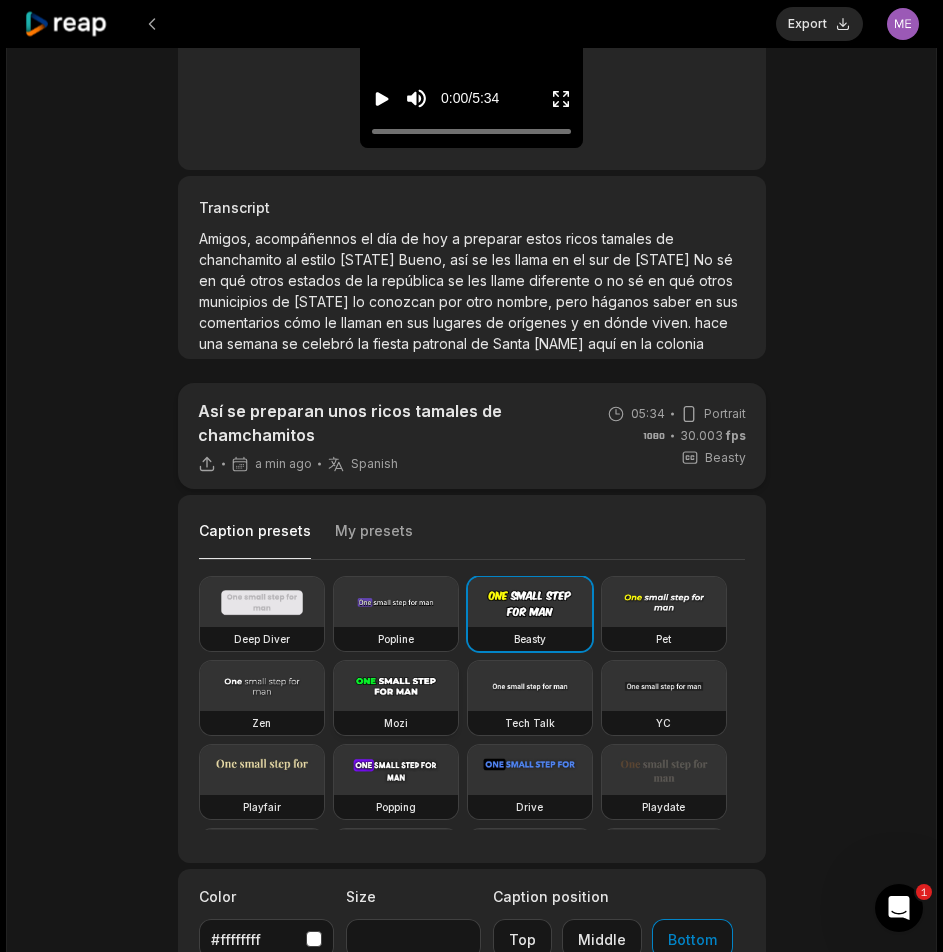 click at bounding box center (396, 686) 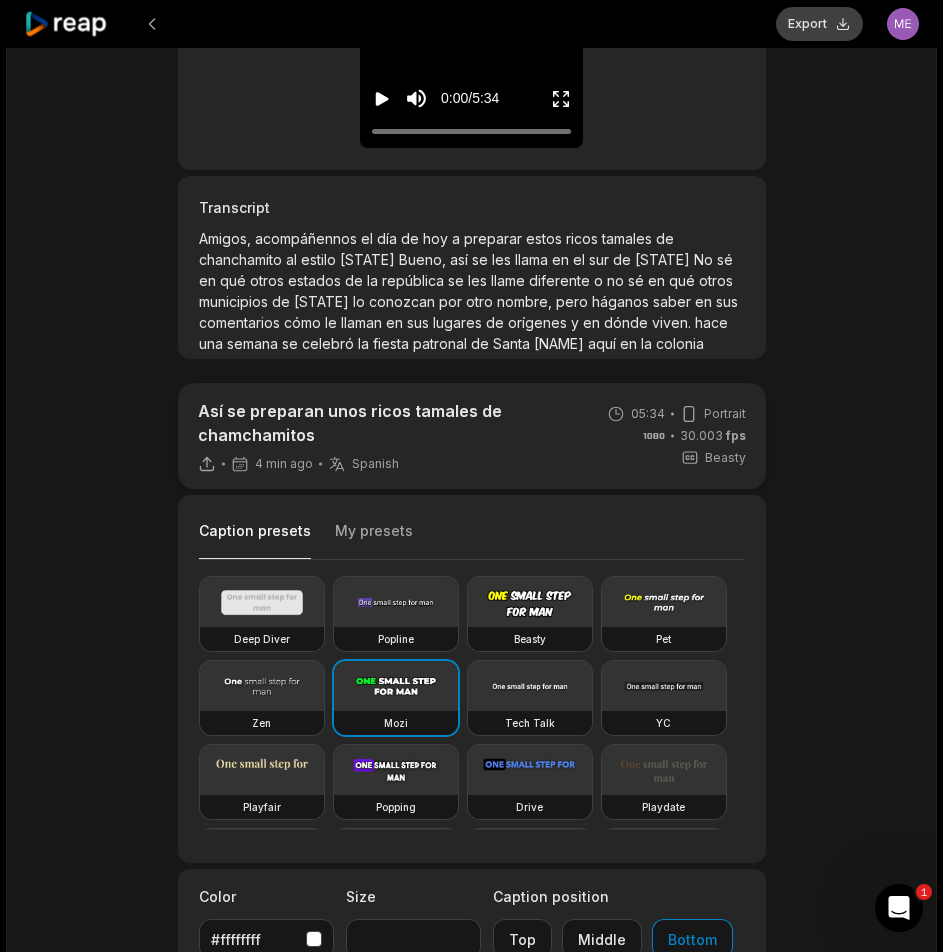 click on "Export" at bounding box center [819, 24] 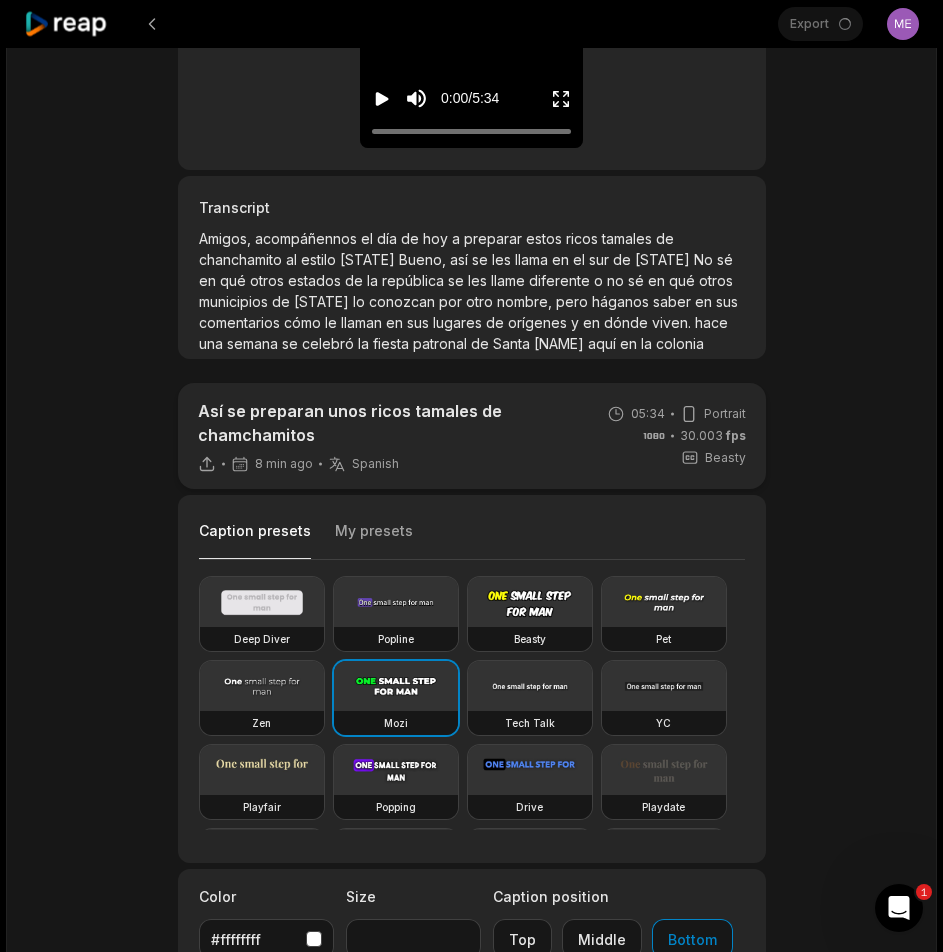 scroll, scrollTop: 0, scrollLeft: 0, axis: both 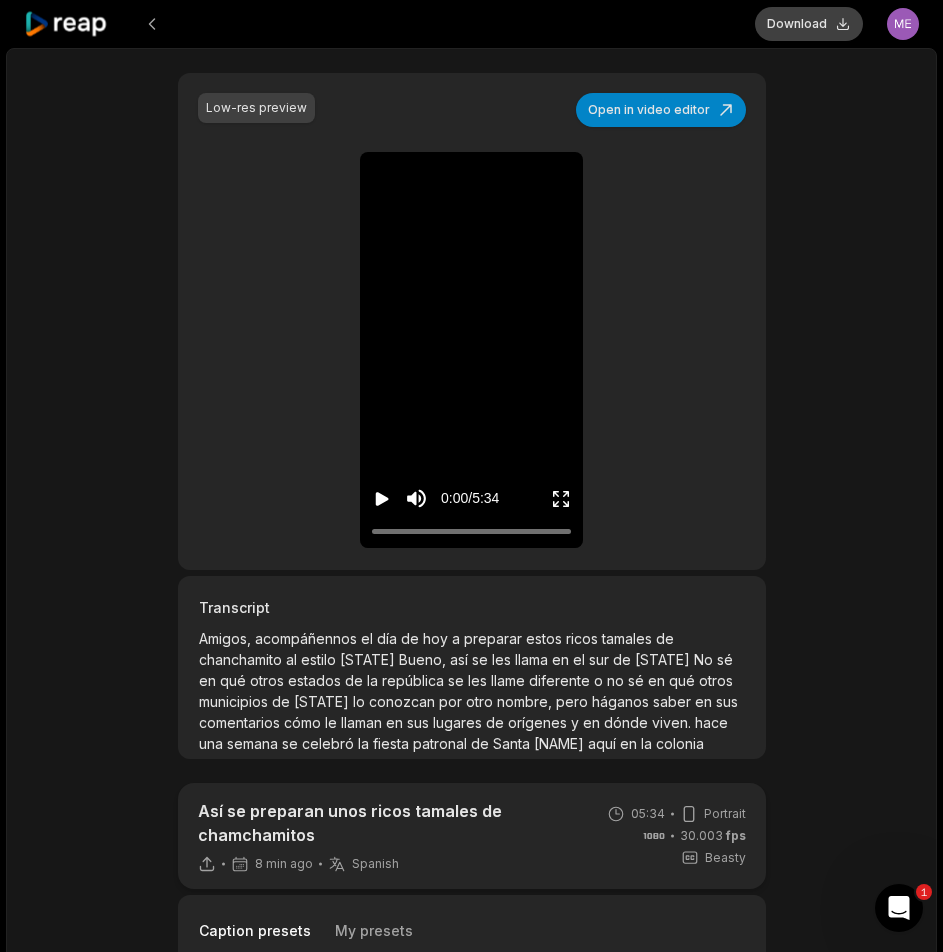 click on "Download" at bounding box center (809, 24) 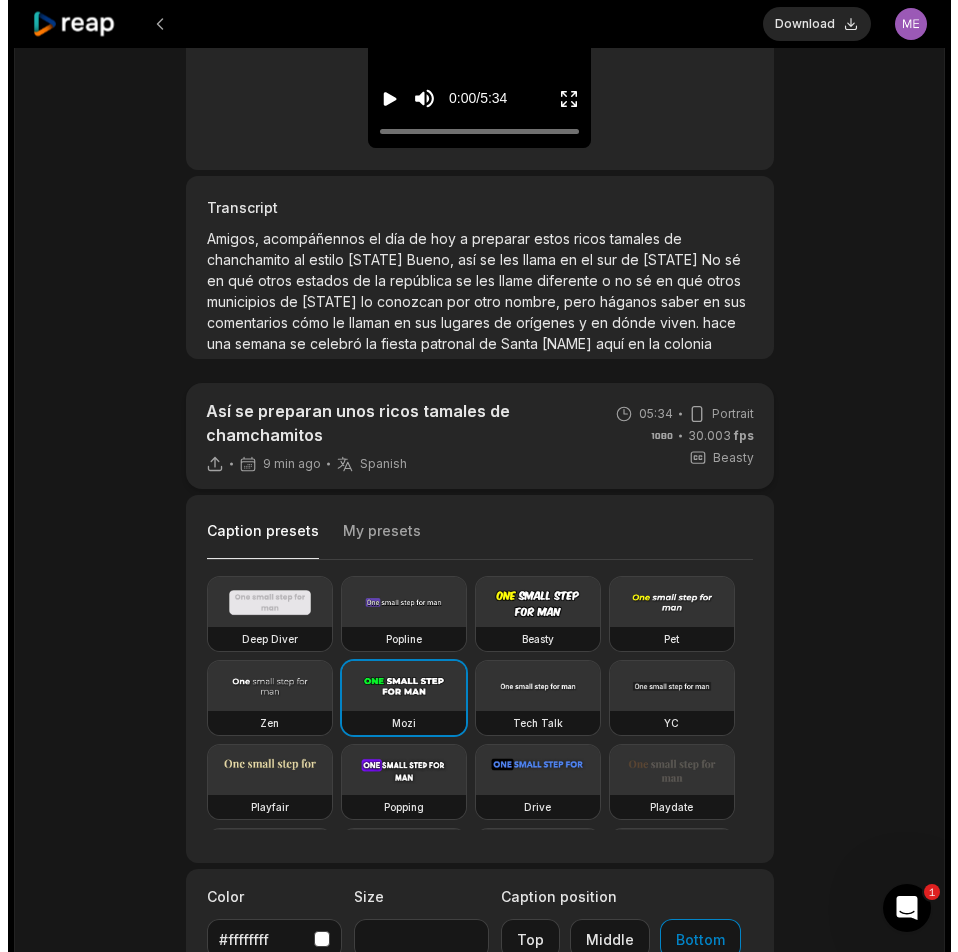 scroll, scrollTop: 0, scrollLeft: 0, axis: both 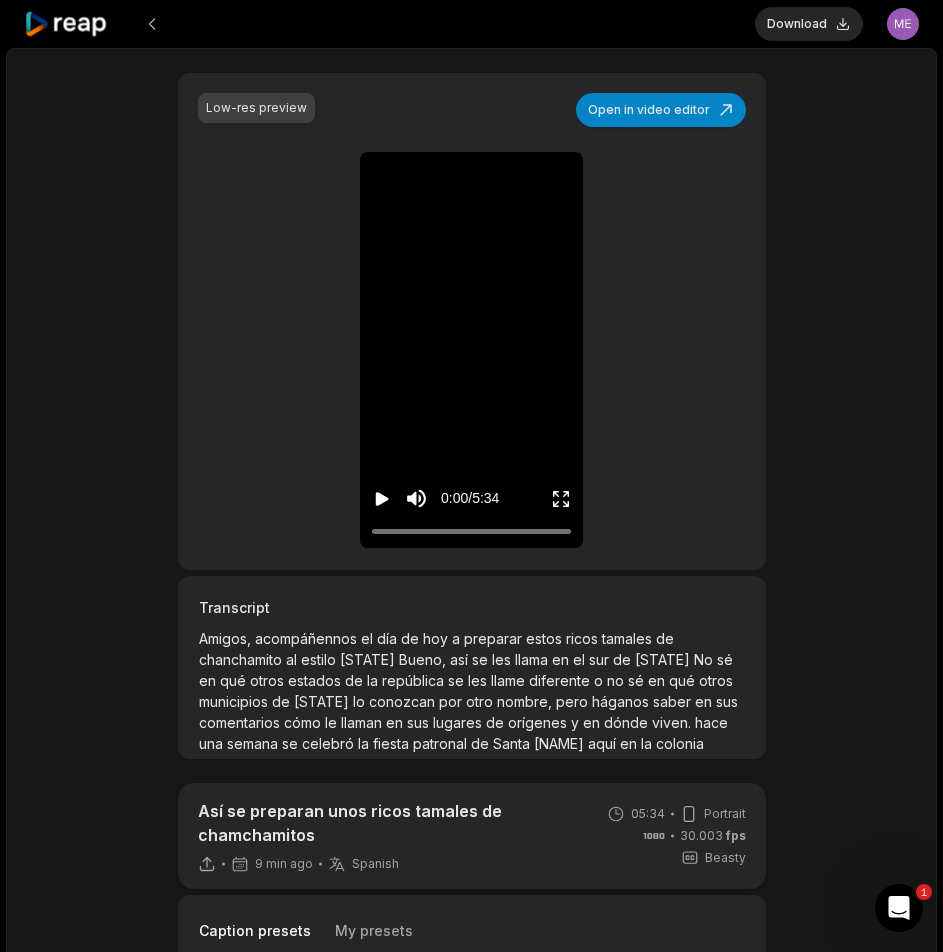 click 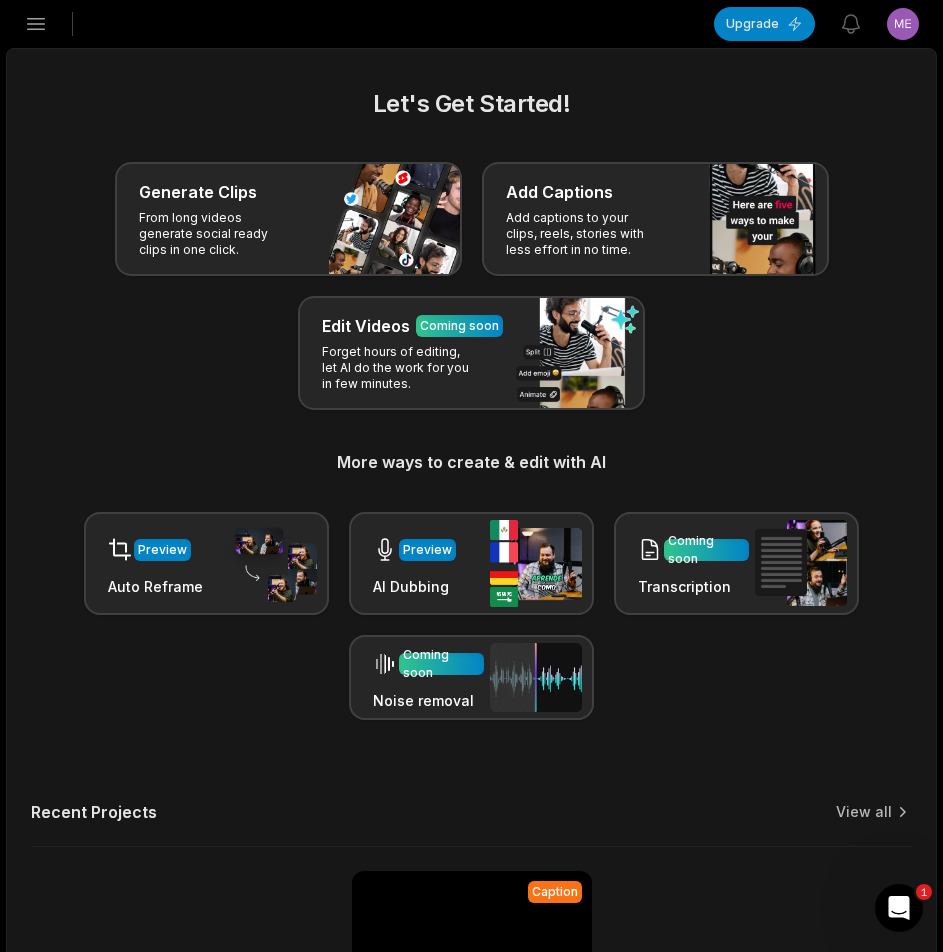 click 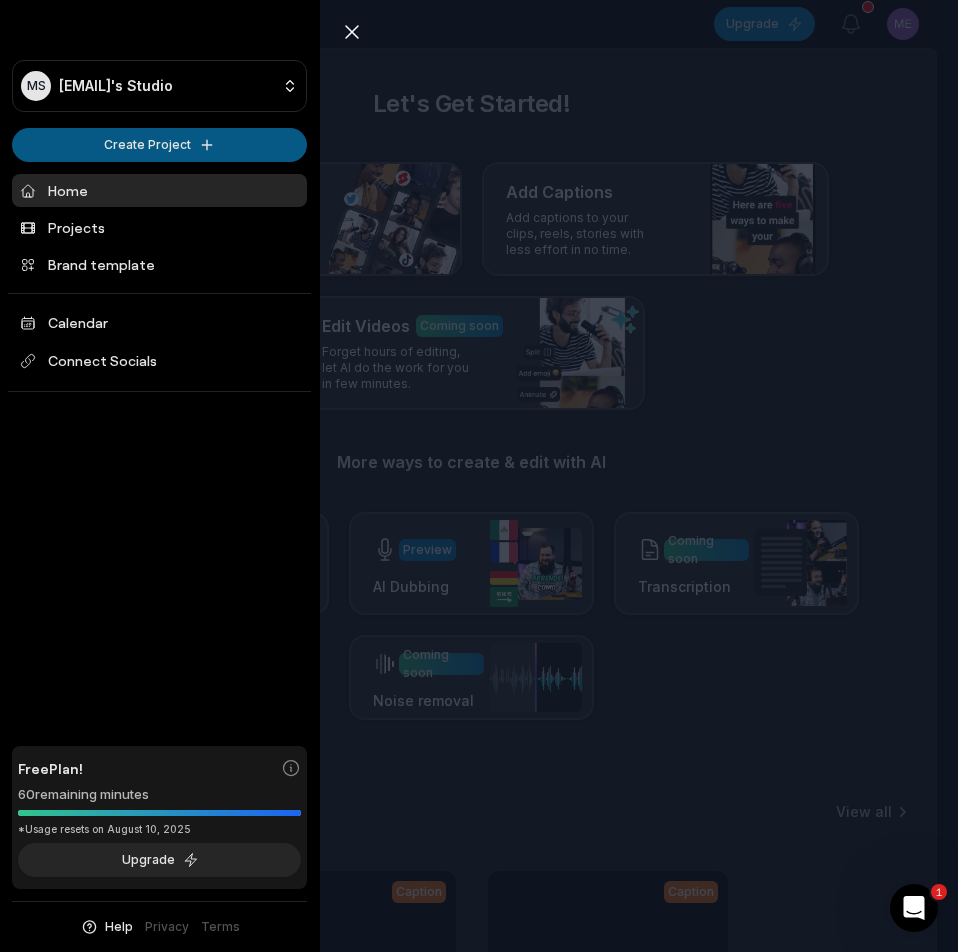 click on "MS Mejmwn@telegmail.com's Studio Create Project Home Projects Brand template Calendar Connect Socials Free  Plan! 60  remaining minutes *Usage resets on August 10, 2025 Upgrade Help Privacy Terms Open sidebar Upgrade View notifications Open user menu   Let's Get Started! Generate Clips From long videos generate social ready clips in one click. Add Captions Add captions to your clips, reels, stories with less effort in no time. Edit Videos Coming soon Forget hours of editing, let AI do the work for you in few minutes. More ways to create & edit with AI Preview Auto Reframe Preview AI Dubbing Coming soon Transcription Coming soon Noise removal Recent Projects View all Caption 05:34 Así se preparan unos ricos tamales de chamchamitos Open options 9 minutes ago Caption 11:12 Las revoltosas hicieron tamales para vender Open options 23 minutes ago Made with   in San Francisco 1 Close sidebar MS Mejmwn@telegmail.com's Studio Create Project Home Projects Brand template Calendar Connect Socials Free  Plan! 60 Upgrade" at bounding box center (479, 476) 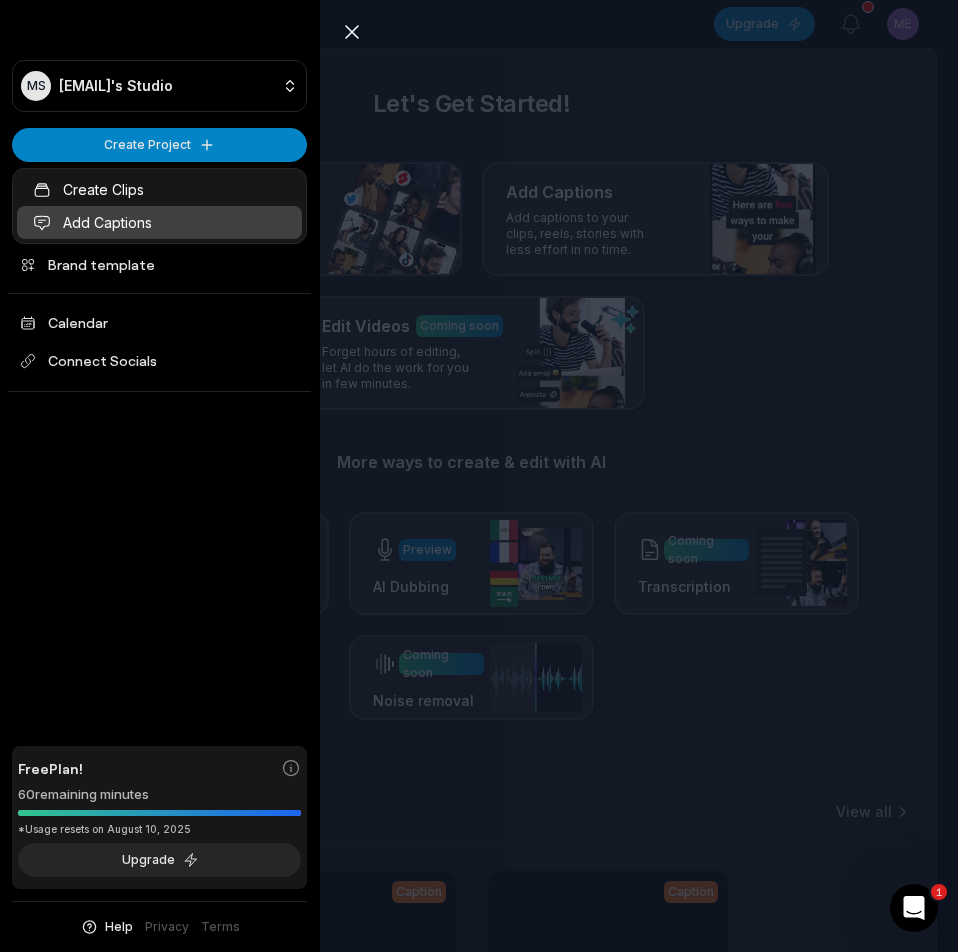 click on "Add Captions" at bounding box center (159, 222) 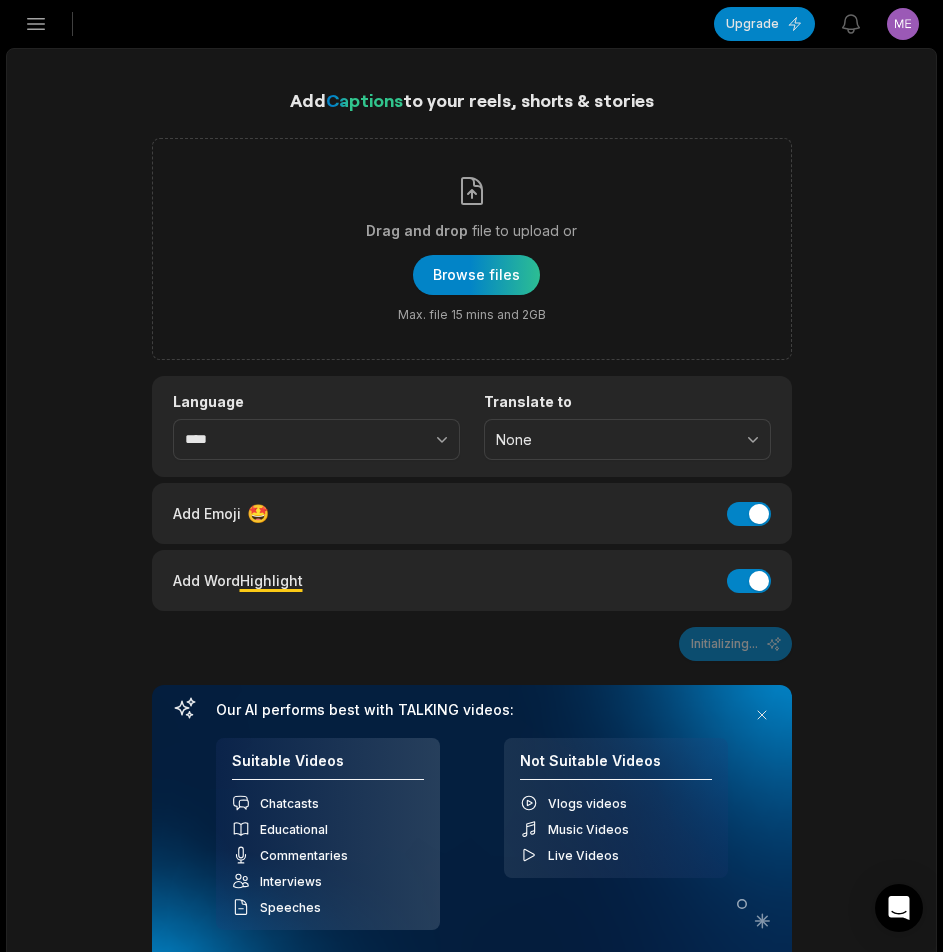 scroll, scrollTop: 0, scrollLeft: 0, axis: both 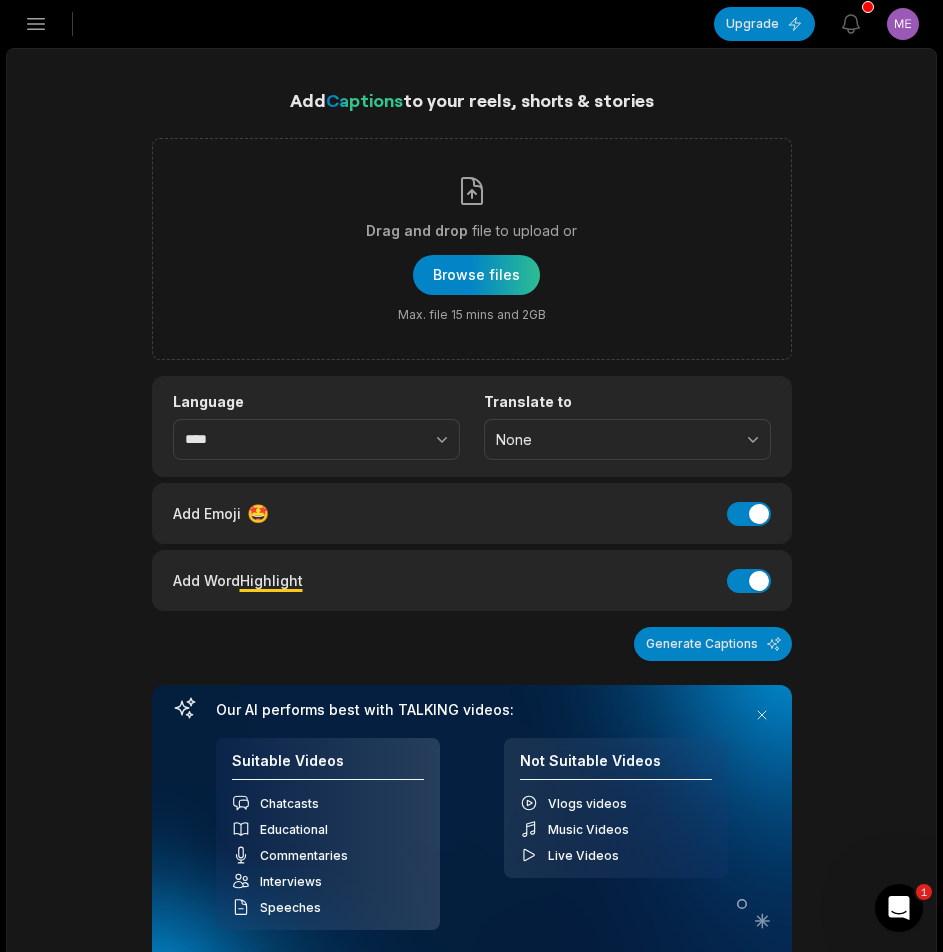 click 